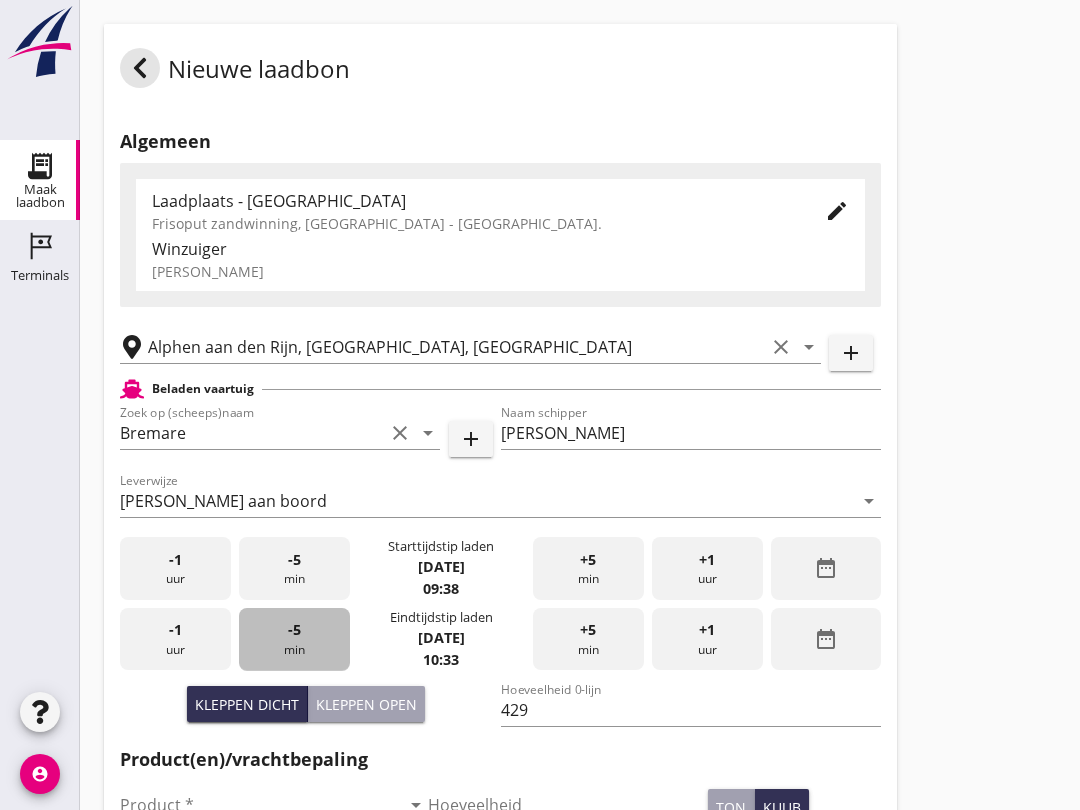 scroll, scrollTop: 0, scrollLeft: 0, axis: both 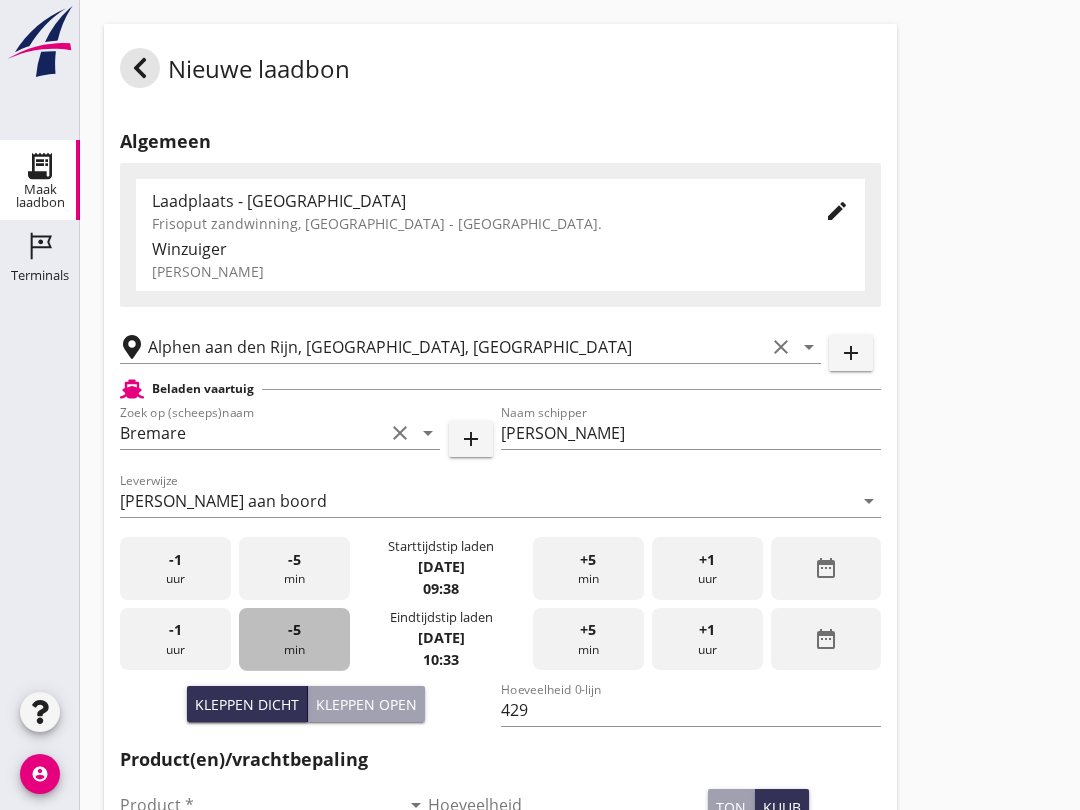 click on "-5  min" at bounding box center [294, 639] 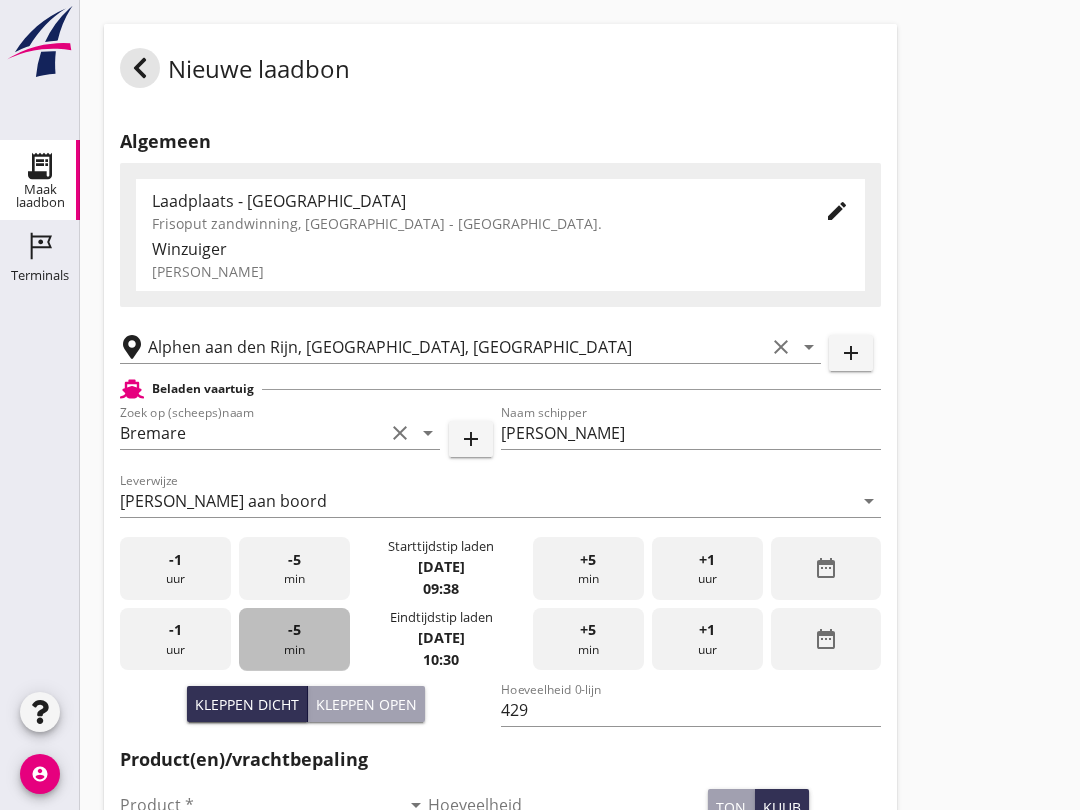 click on "-5" at bounding box center (294, 630) 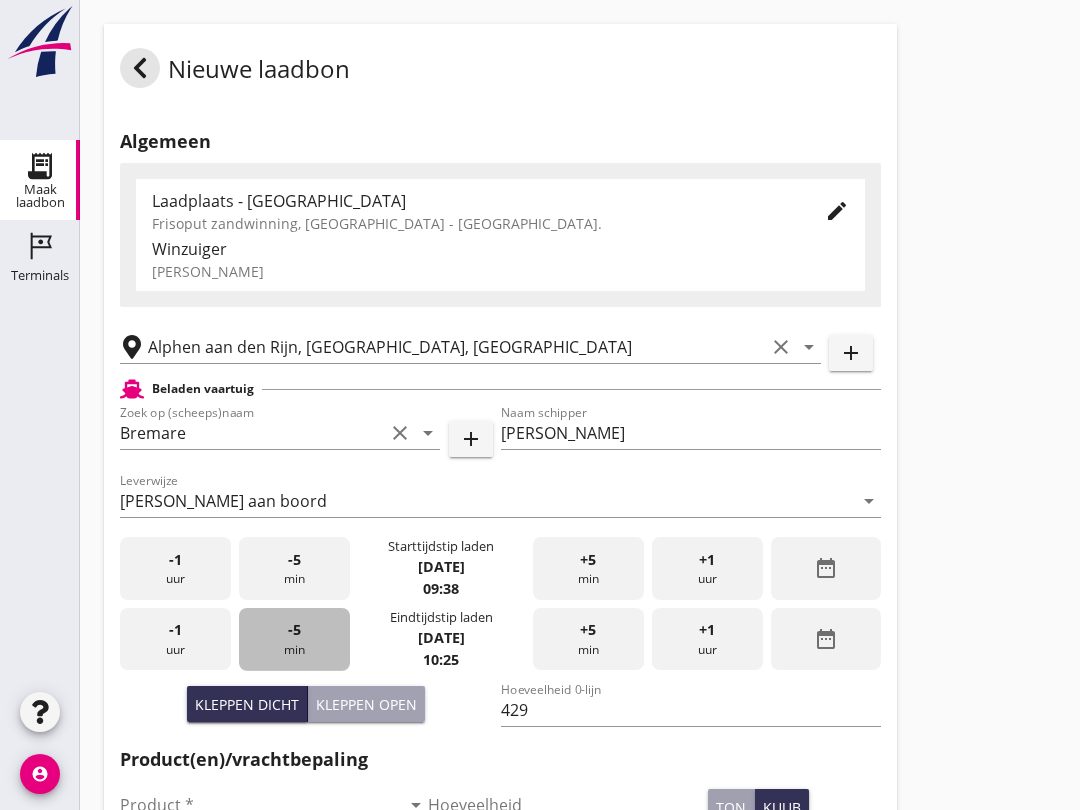 click on "-5  min" at bounding box center (294, 639) 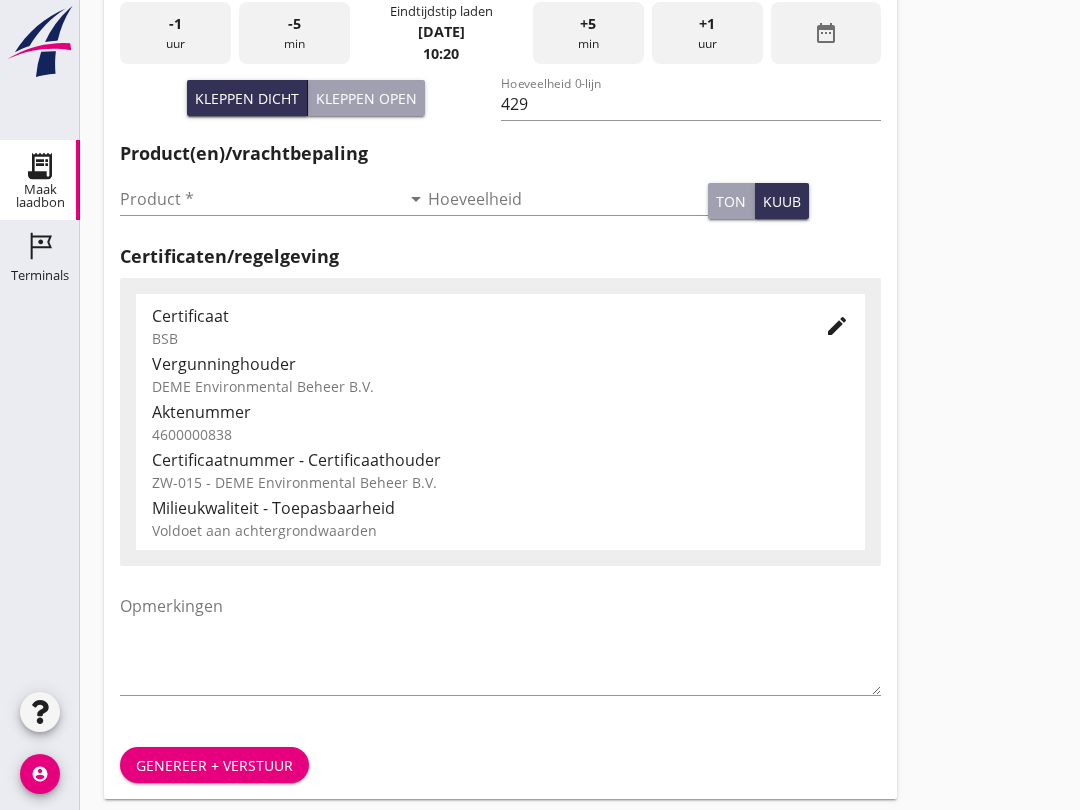 scroll, scrollTop: 602, scrollLeft: 0, axis: vertical 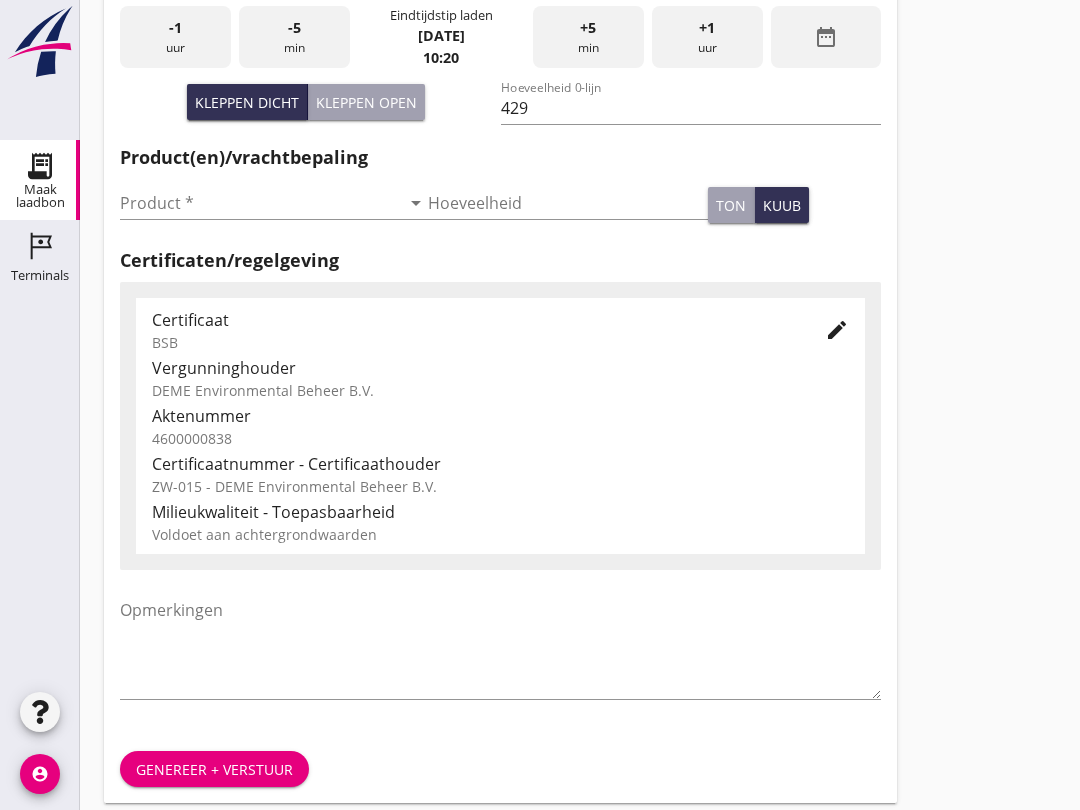 click at bounding box center [260, 203] 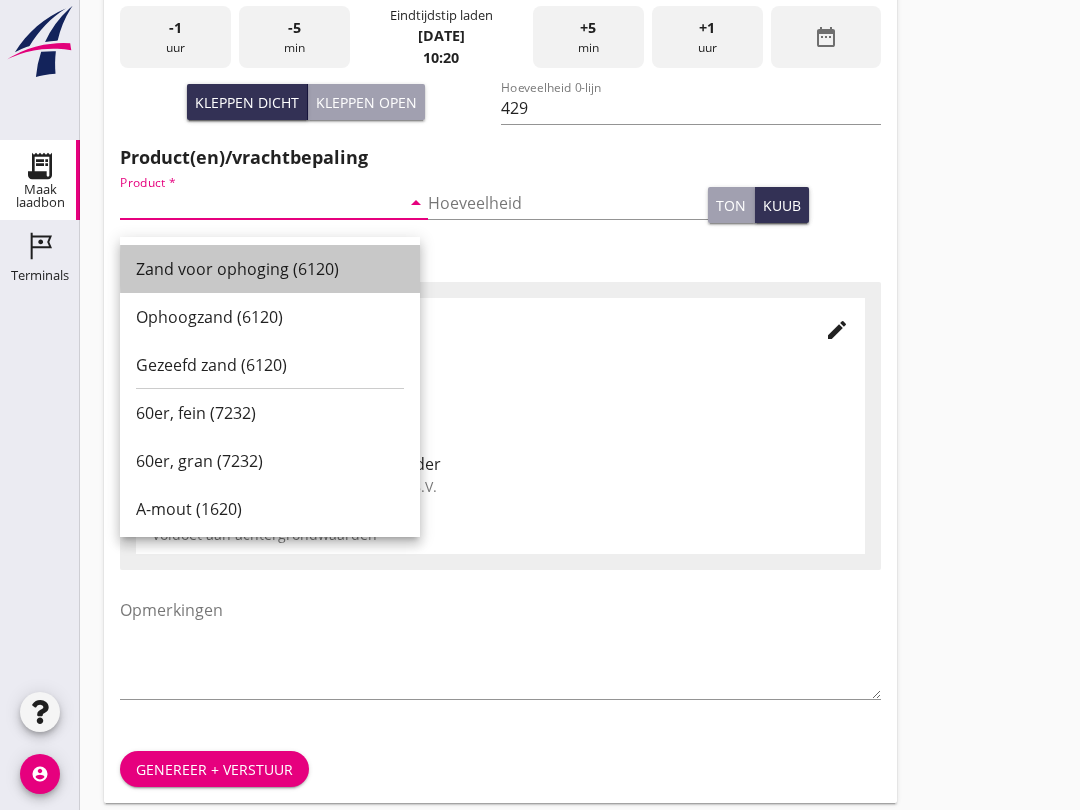 click on "Zand voor ophoging (6120)" at bounding box center [270, 269] 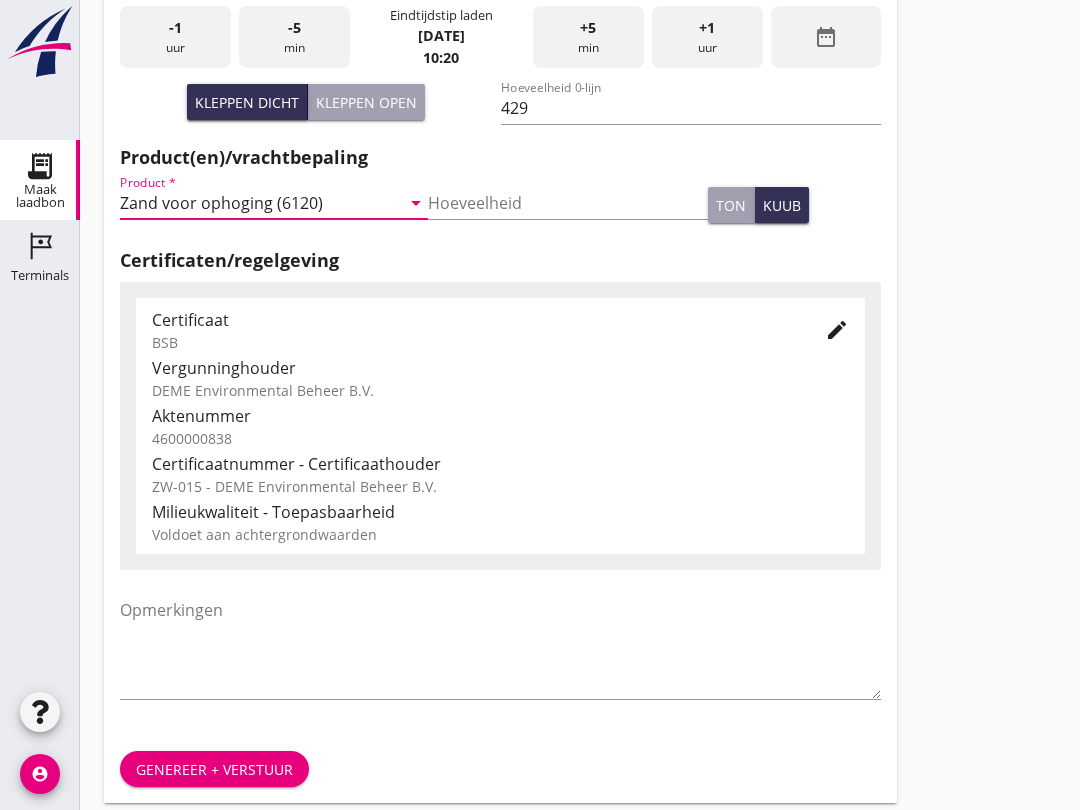 scroll, scrollTop: 636, scrollLeft: 0, axis: vertical 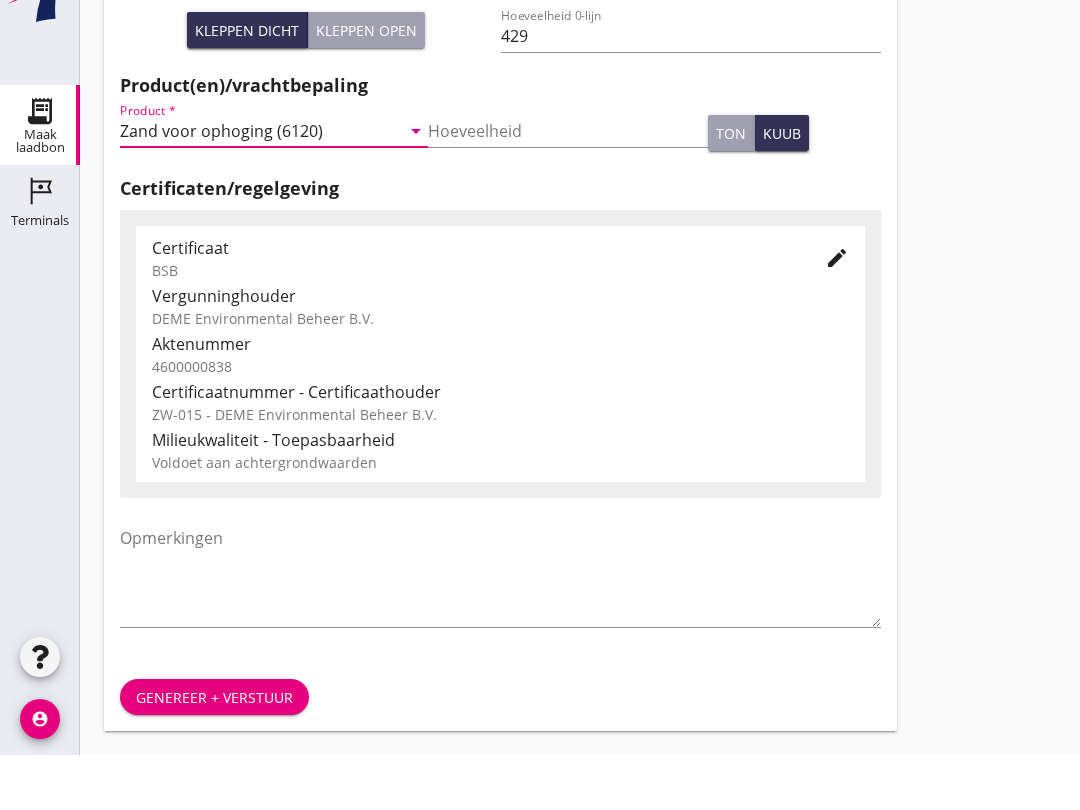 click on "Genereer + verstuur" at bounding box center [214, 752] 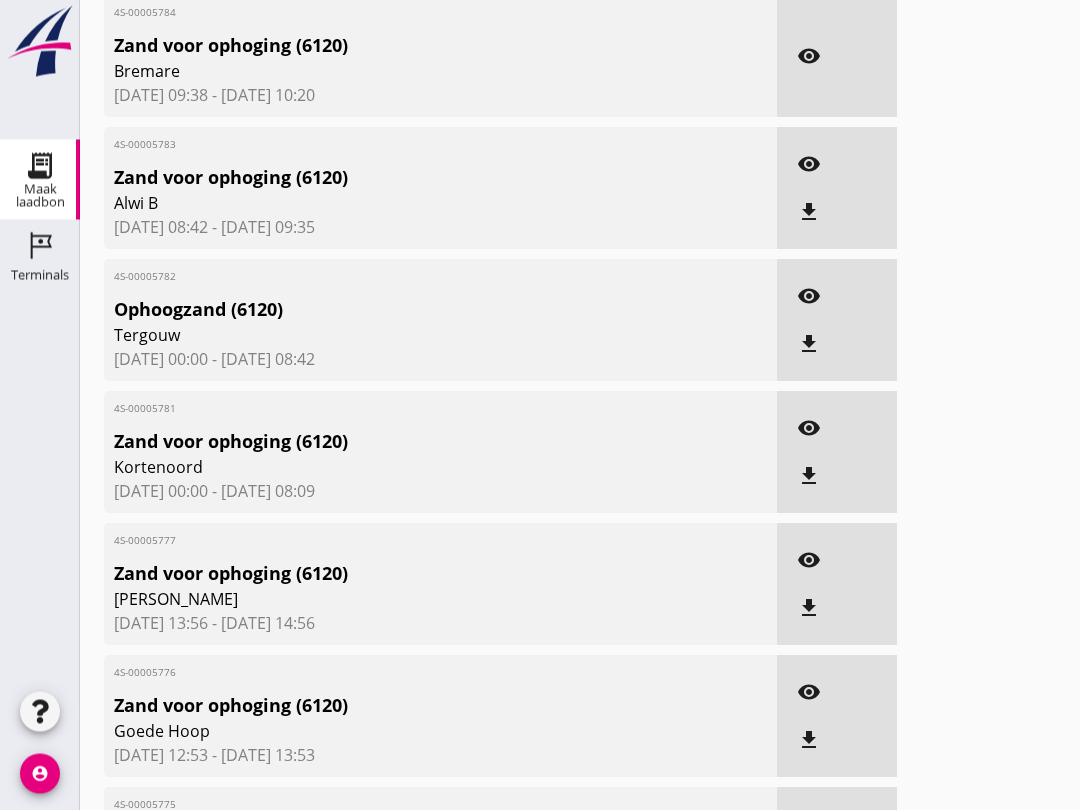 scroll, scrollTop: 0, scrollLeft: 0, axis: both 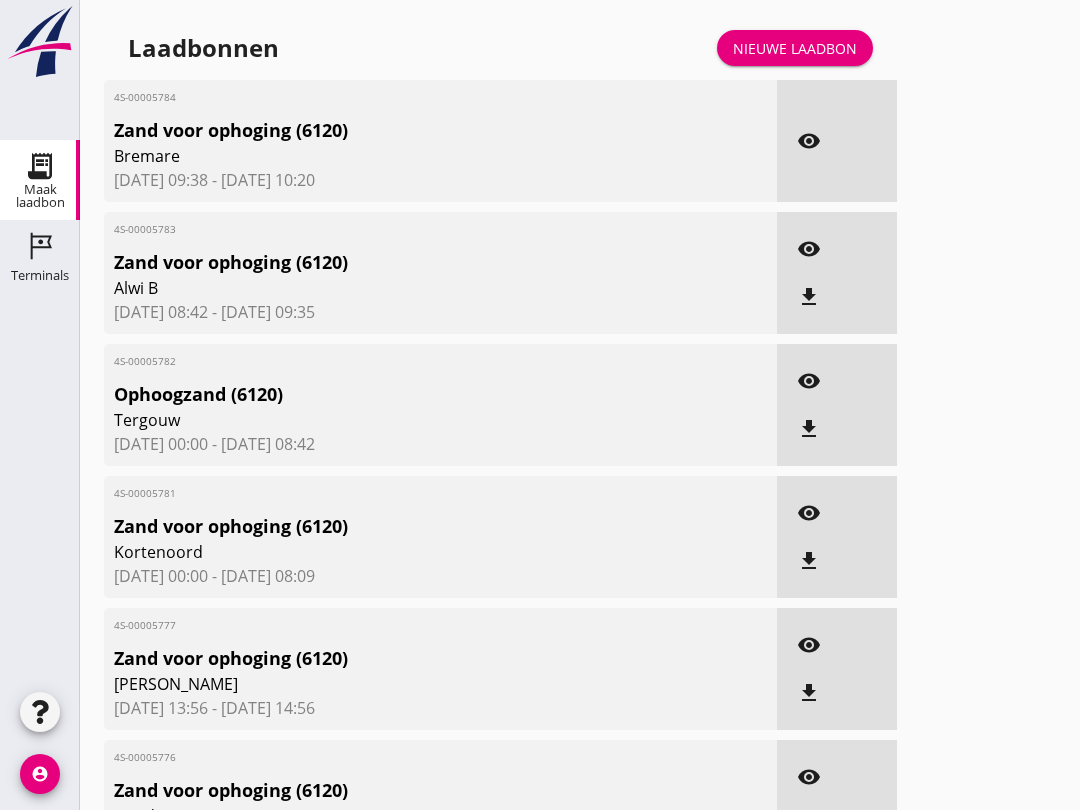 click on "Terminals" at bounding box center [40, 276] 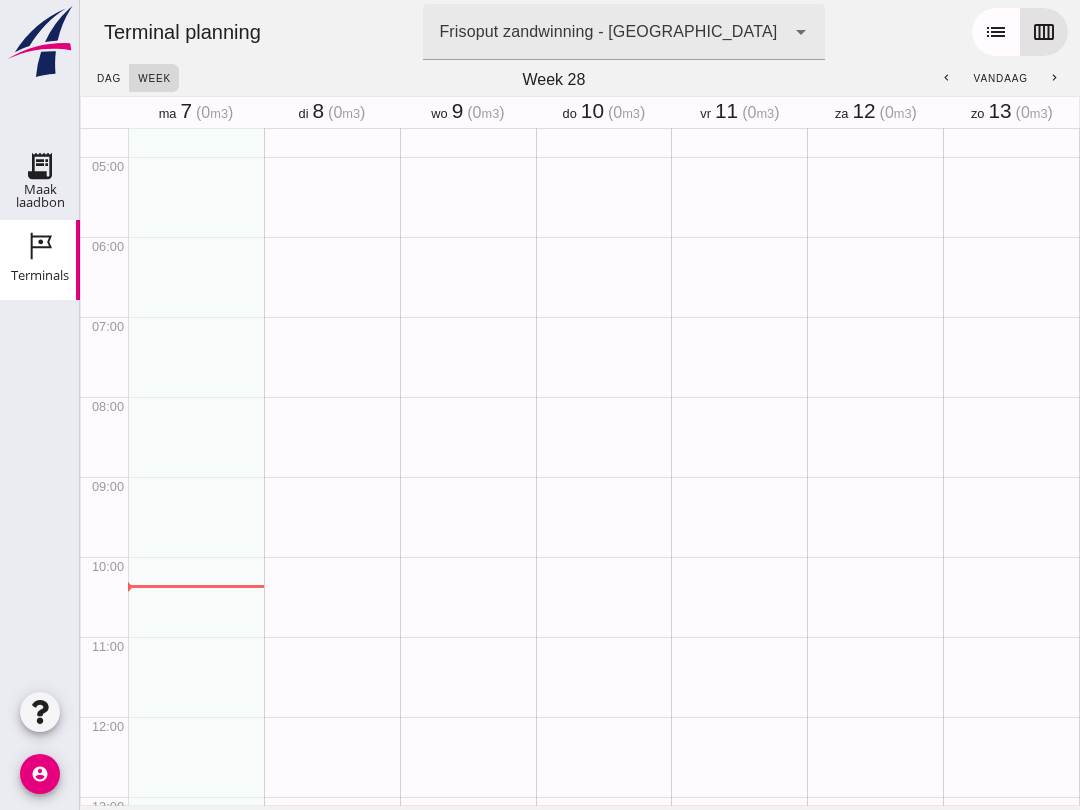 click on "dag" 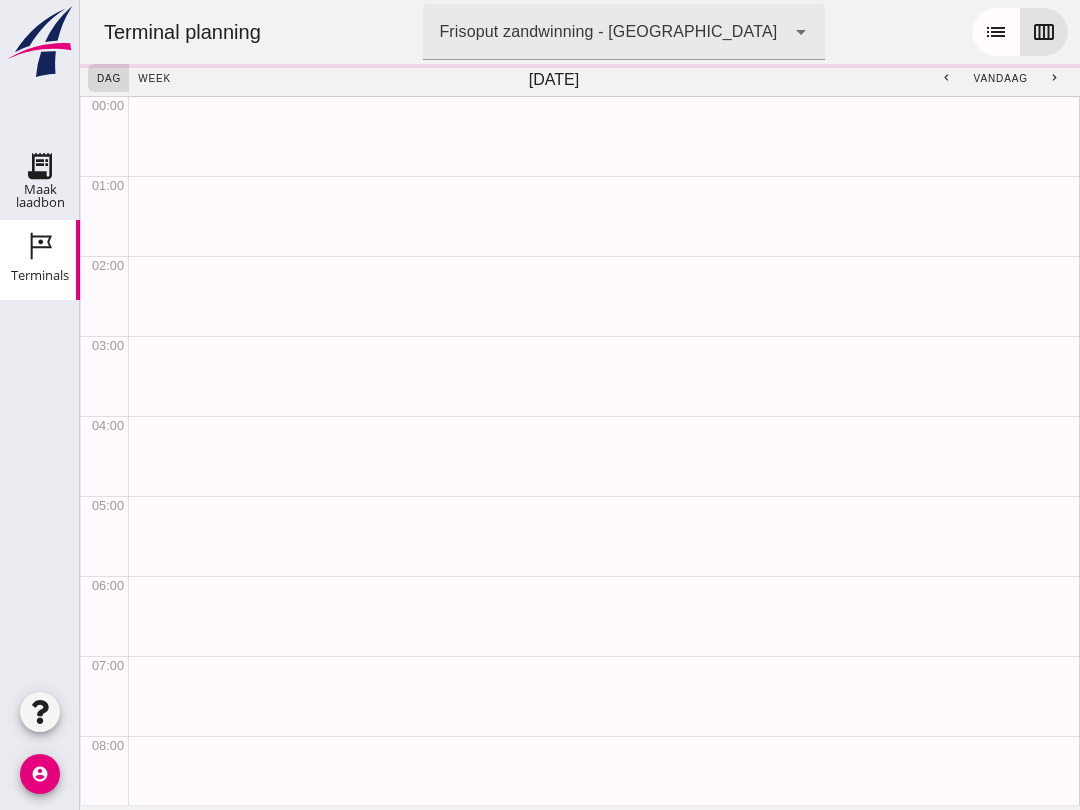 click on "week" 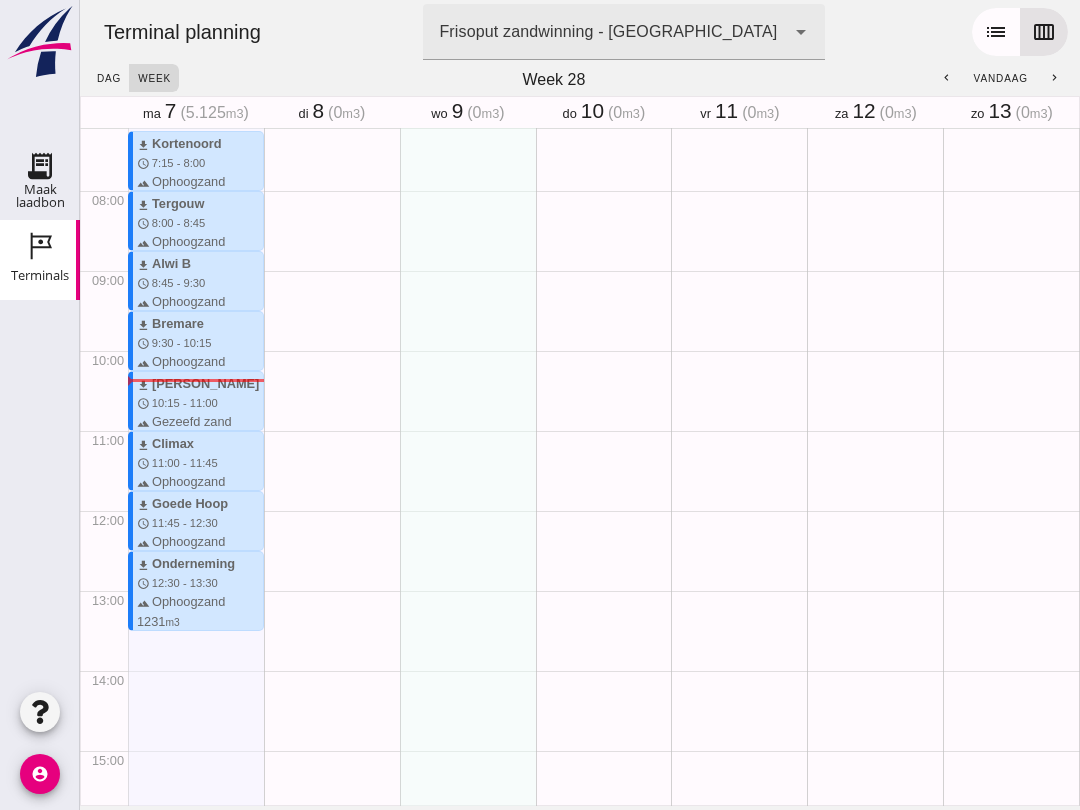 scroll, scrollTop: 607, scrollLeft: 0, axis: vertical 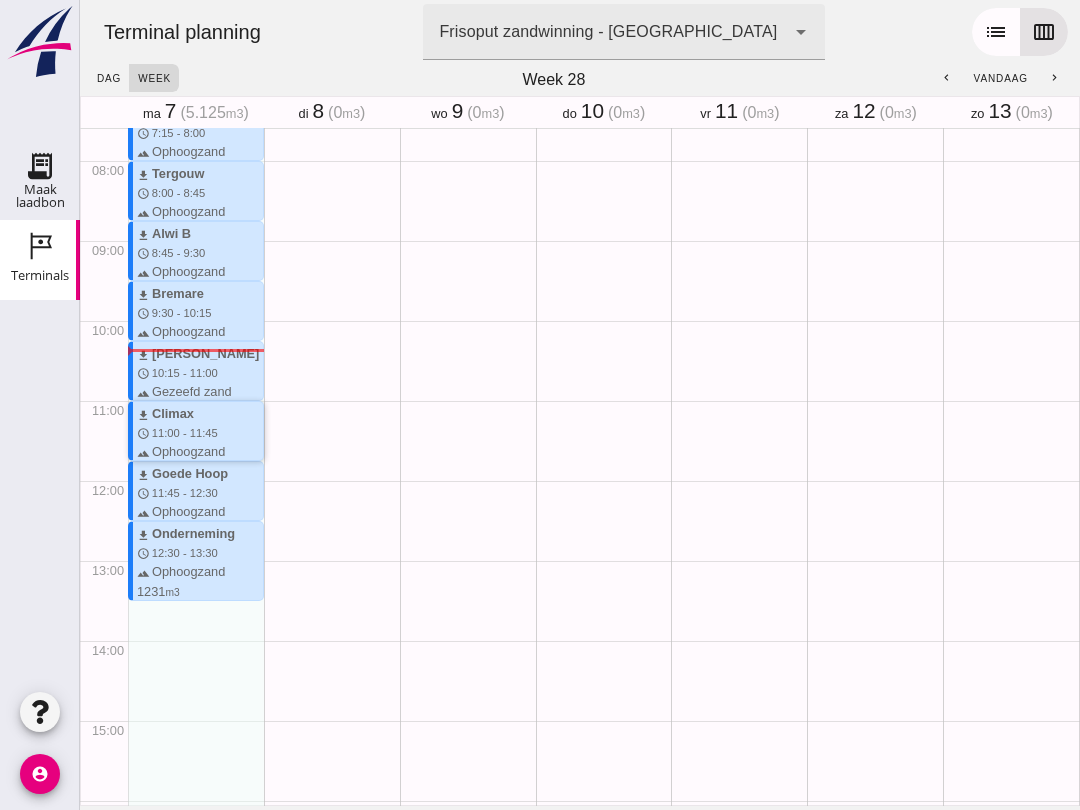 click at bounding box center [580, 405] 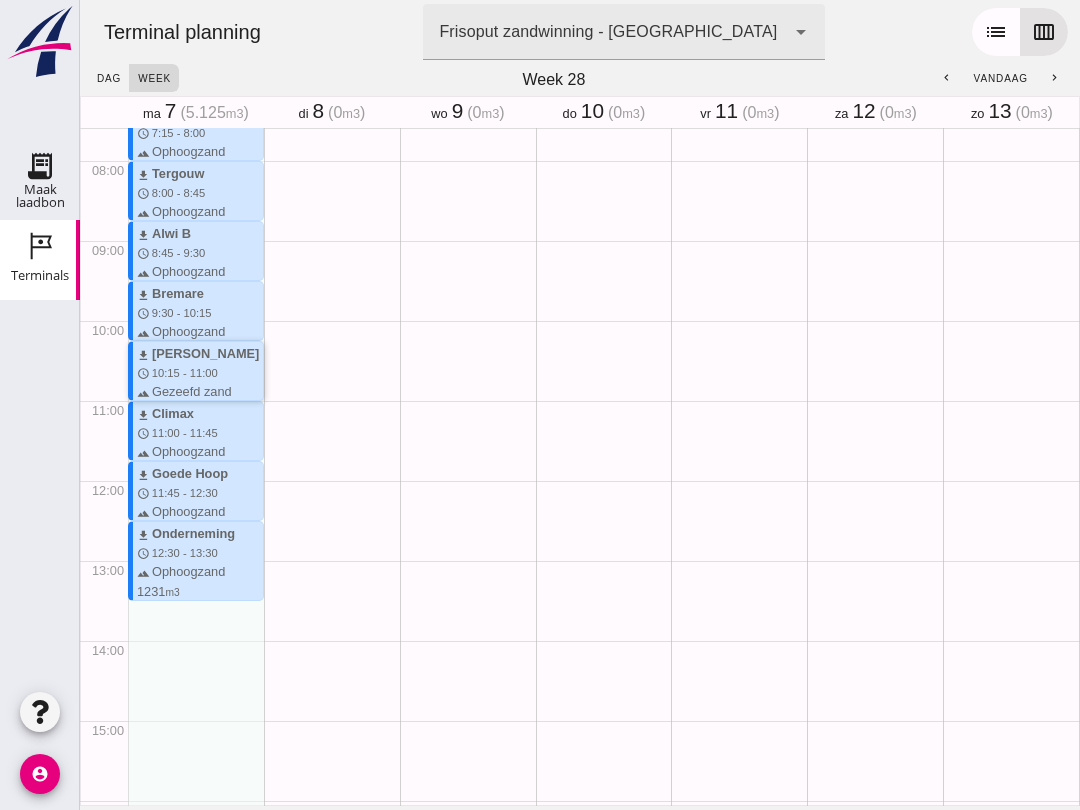 click at bounding box center [580, 405] 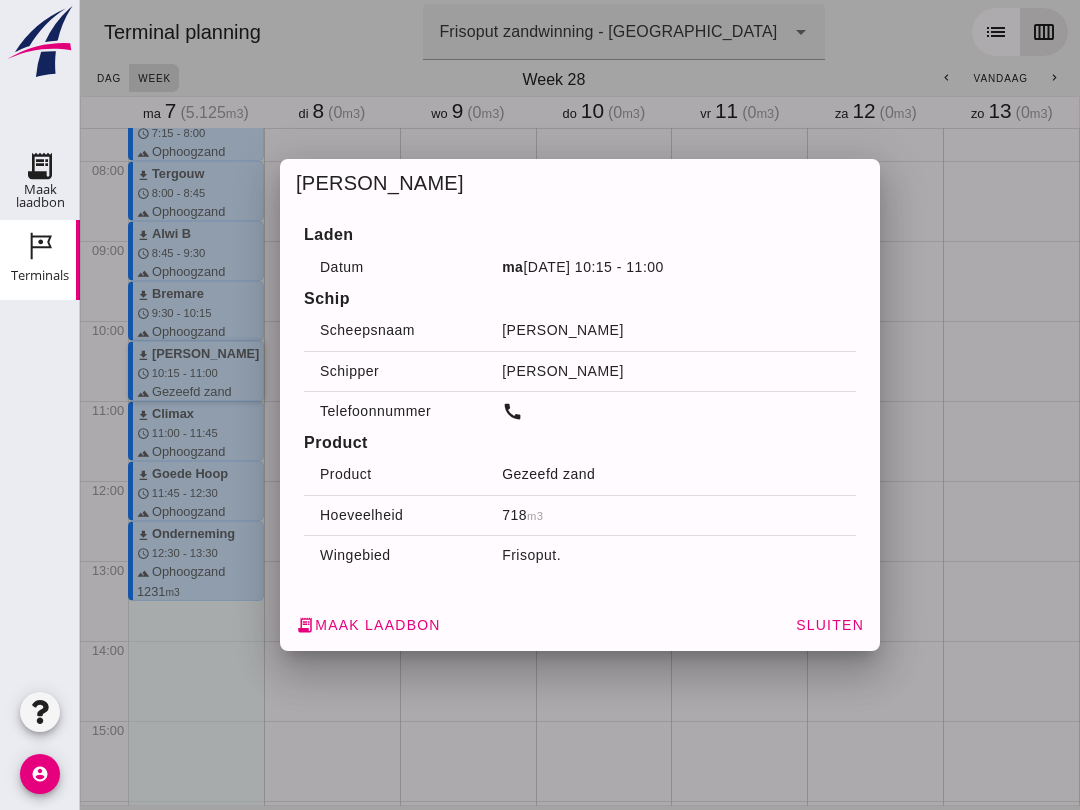 click on "receipt_long  Maak laadbon" 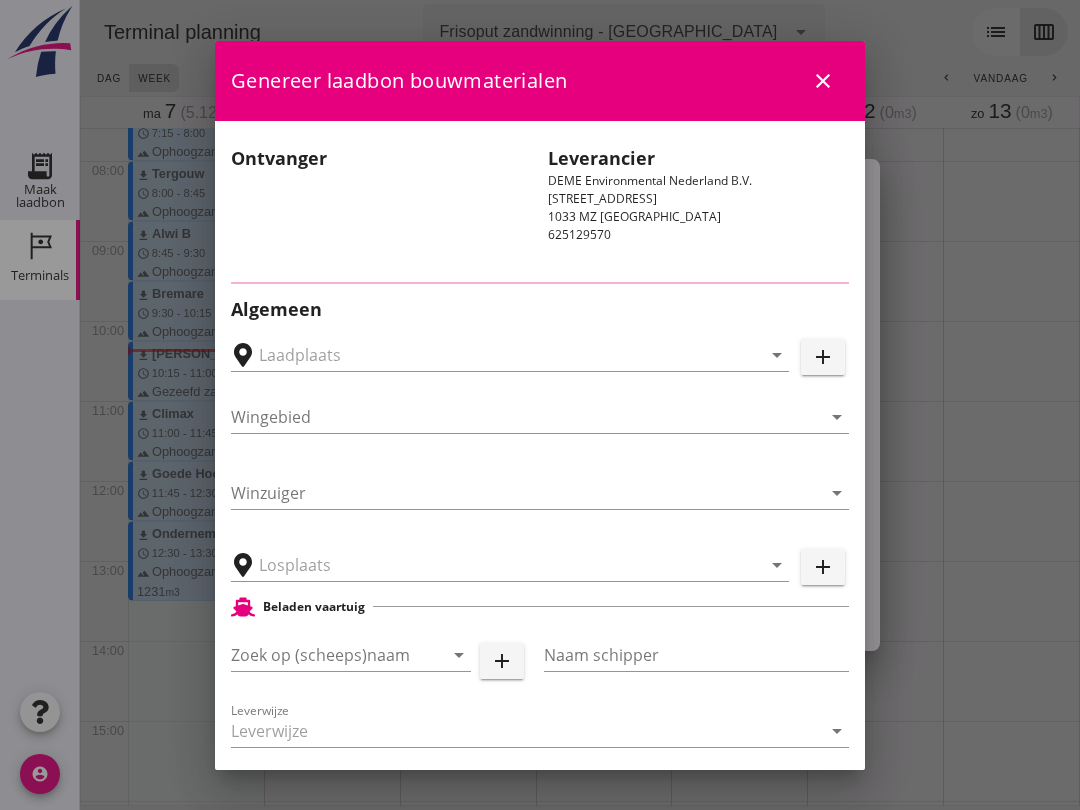 type on "[PERSON_NAME]" 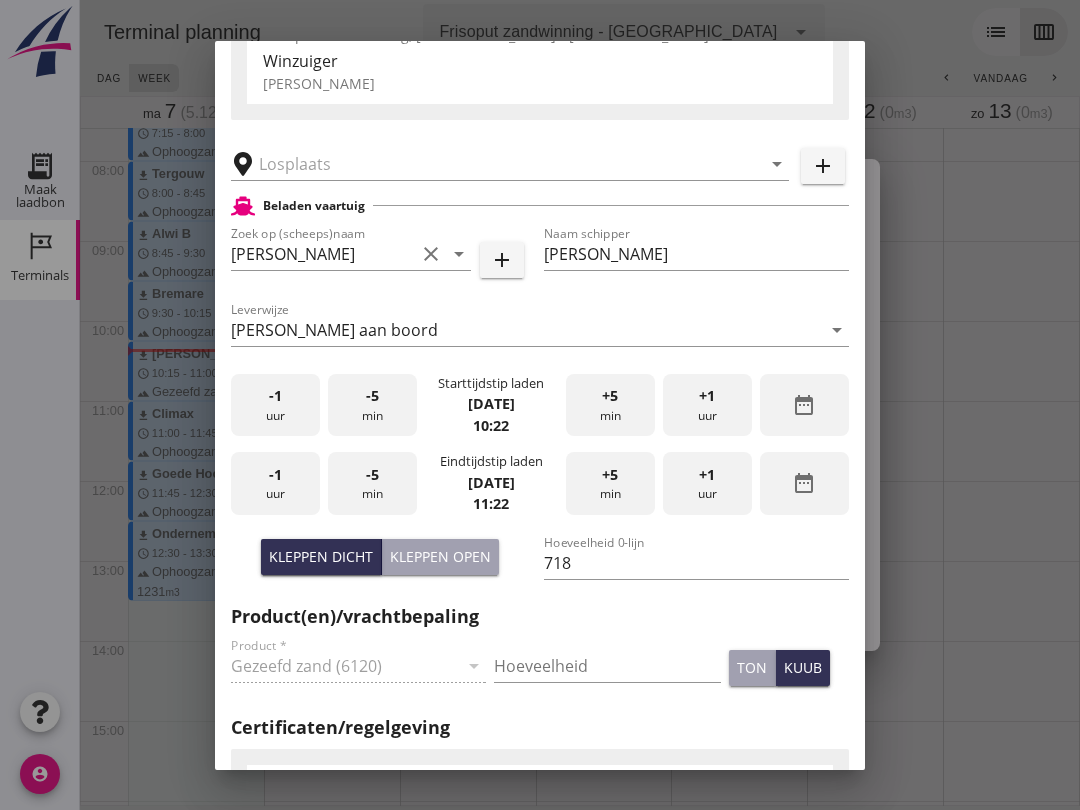 scroll, scrollTop: 328, scrollLeft: 0, axis: vertical 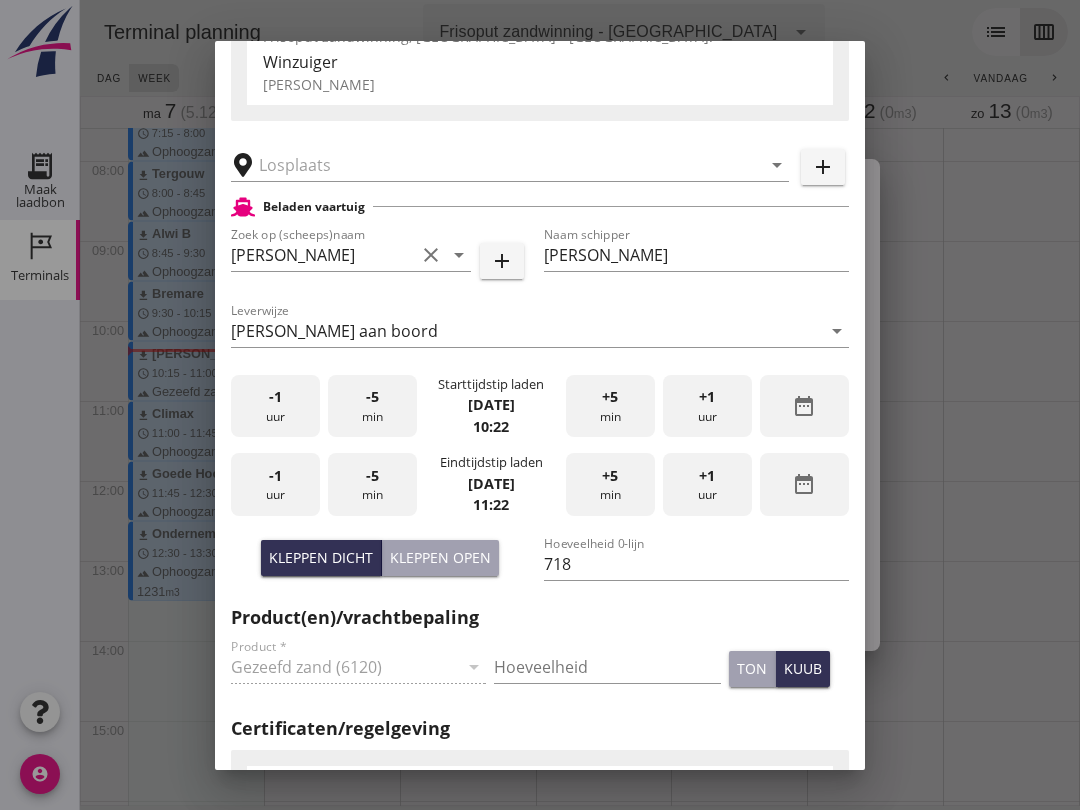 click at bounding box center [496, 165] 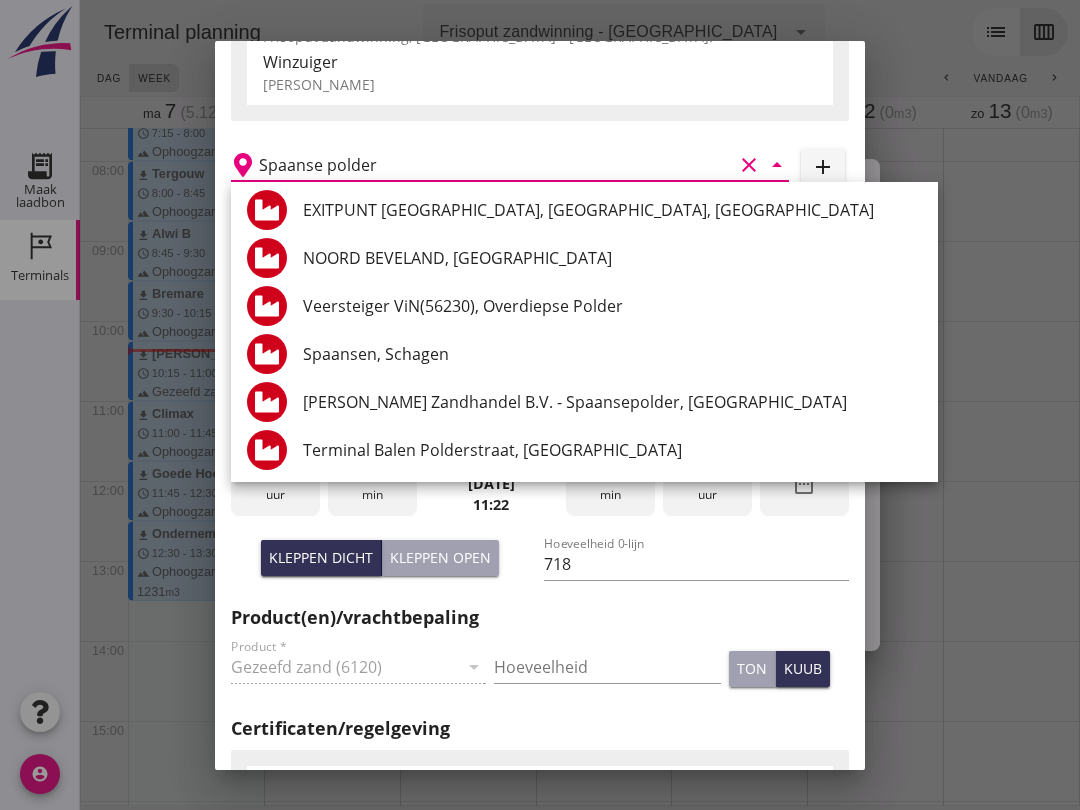 scroll, scrollTop: 292, scrollLeft: 0, axis: vertical 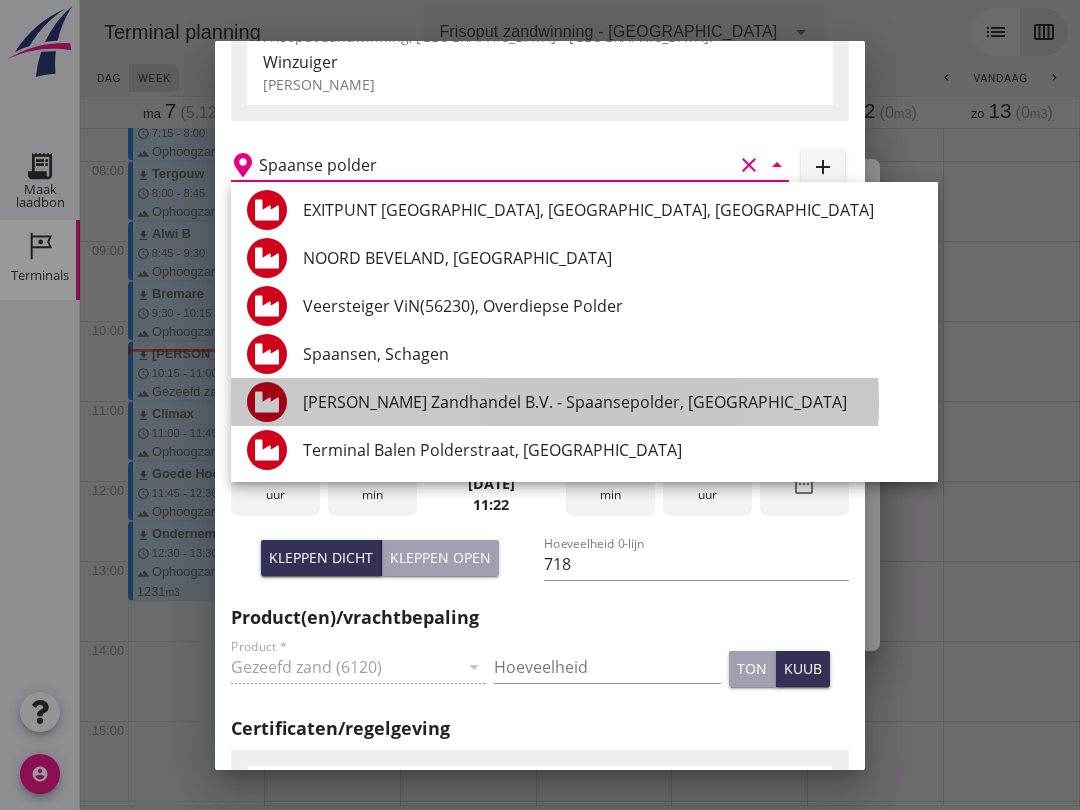 click on "[PERSON_NAME] Zandhandel B.V. - Spaansepolder, [GEOGRAPHIC_DATA]" at bounding box center (612, 402) 